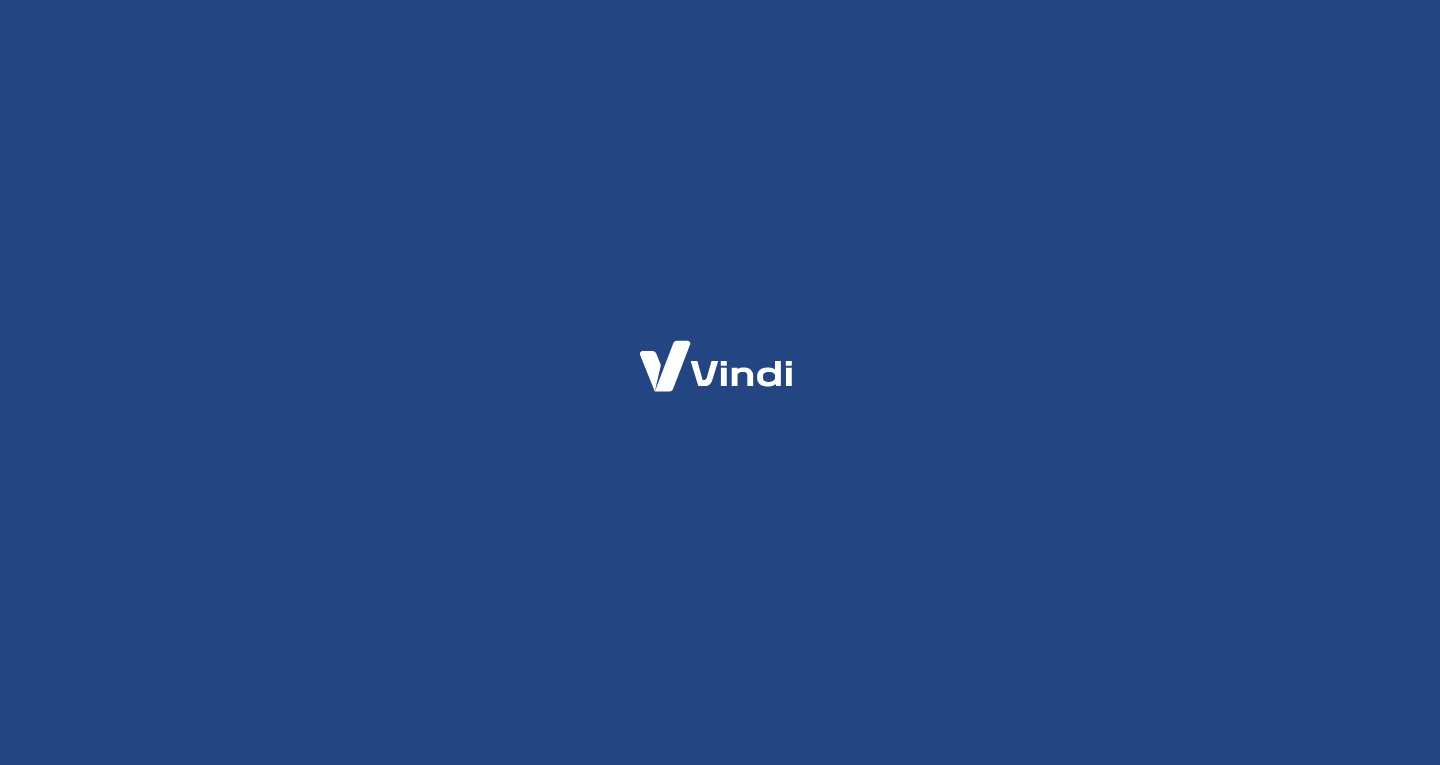 scroll, scrollTop: 0, scrollLeft: 0, axis: both 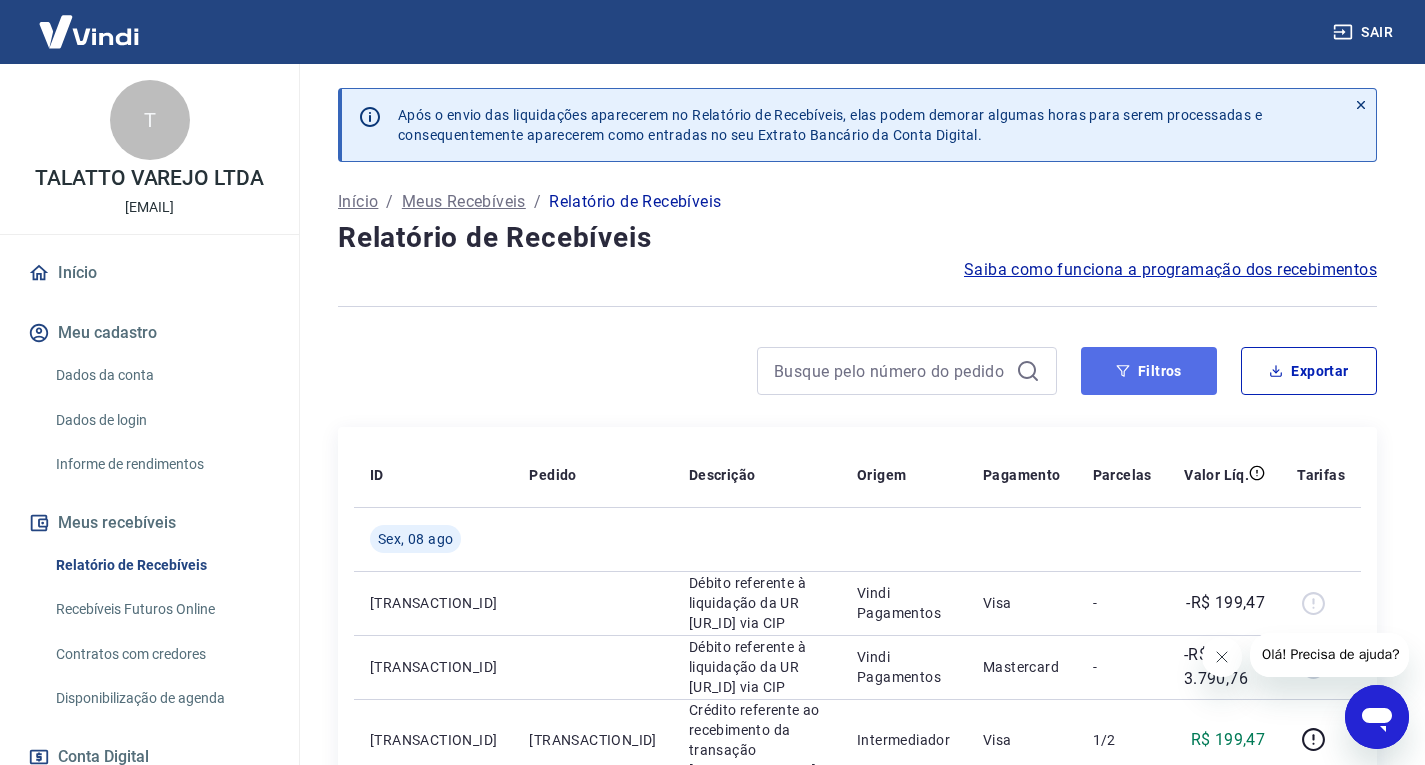 click on "Filtros" at bounding box center [1149, 371] 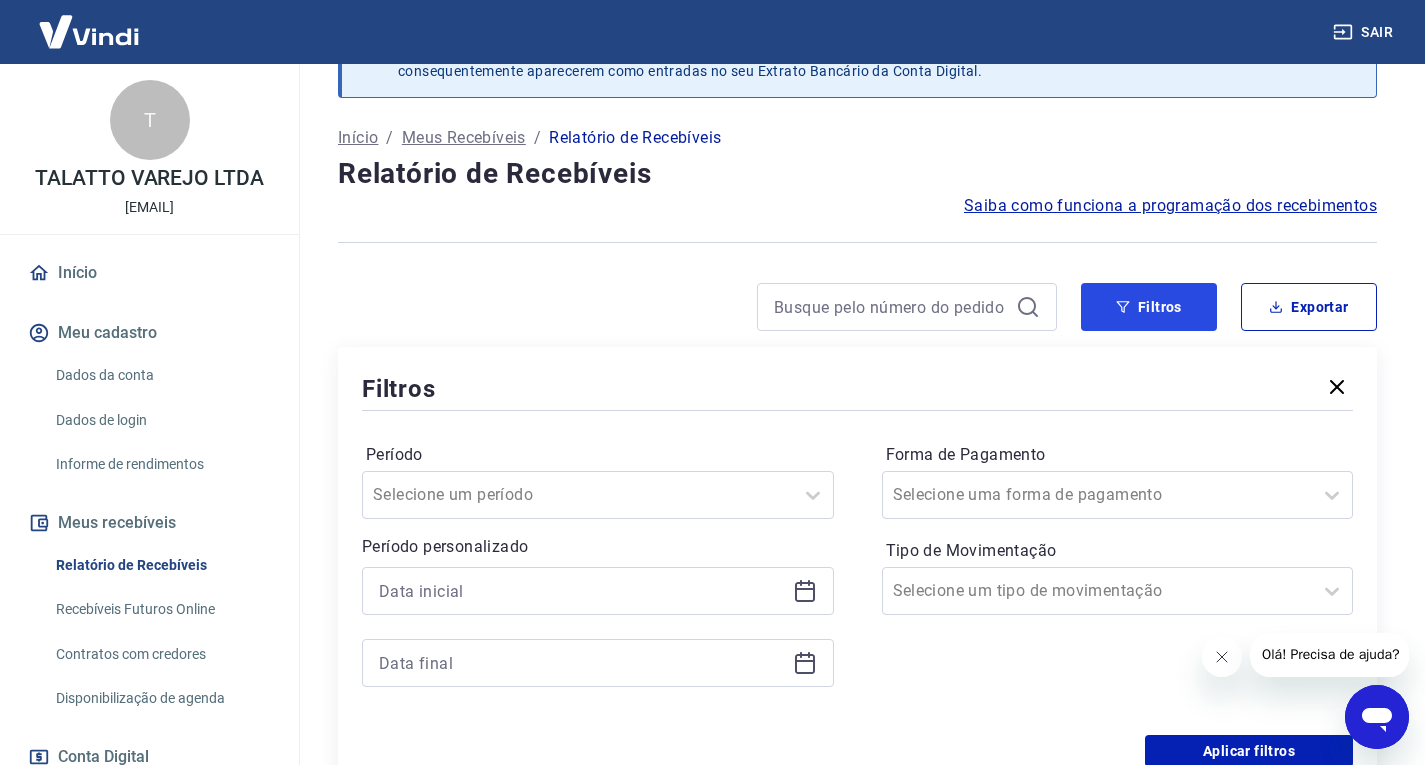 scroll, scrollTop: 100, scrollLeft: 0, axis: vertical 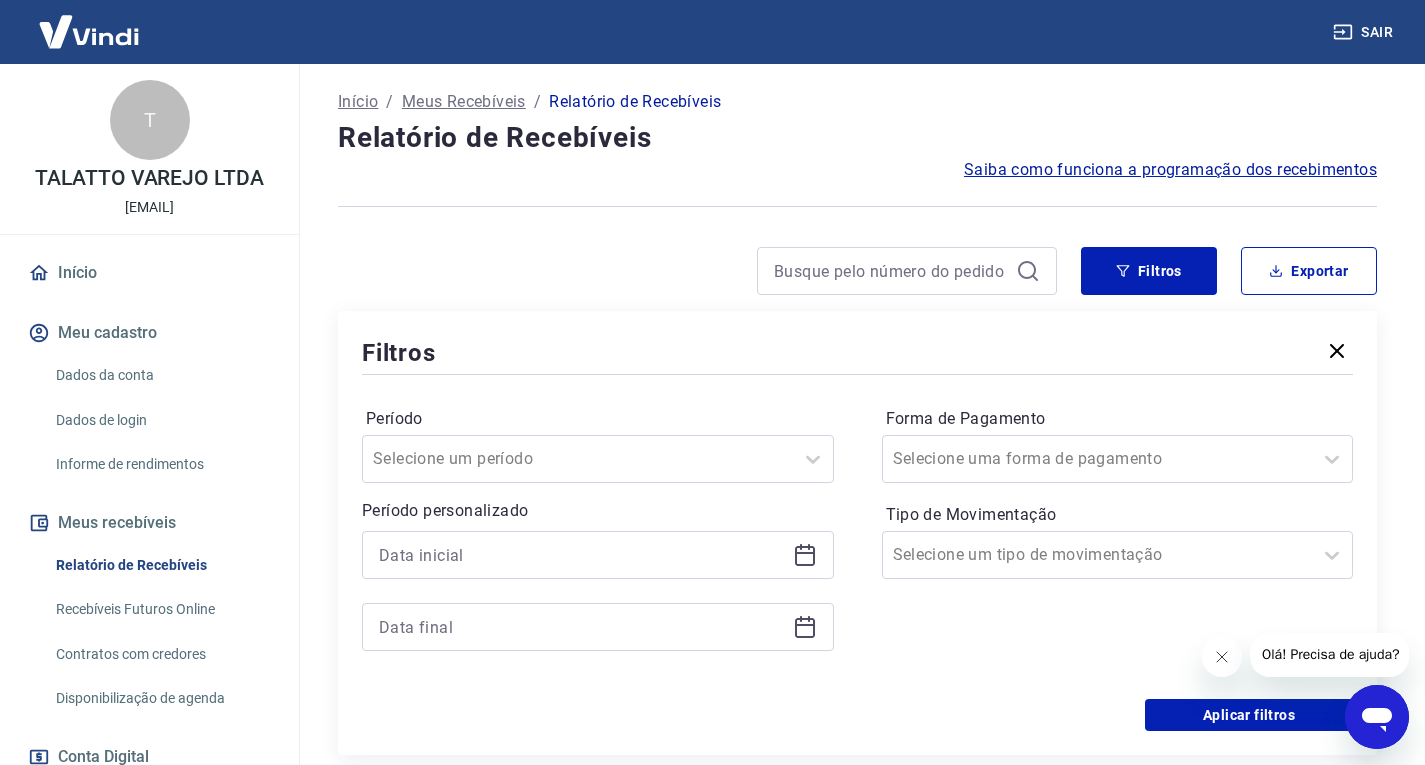click at bounding box center [598, 555] 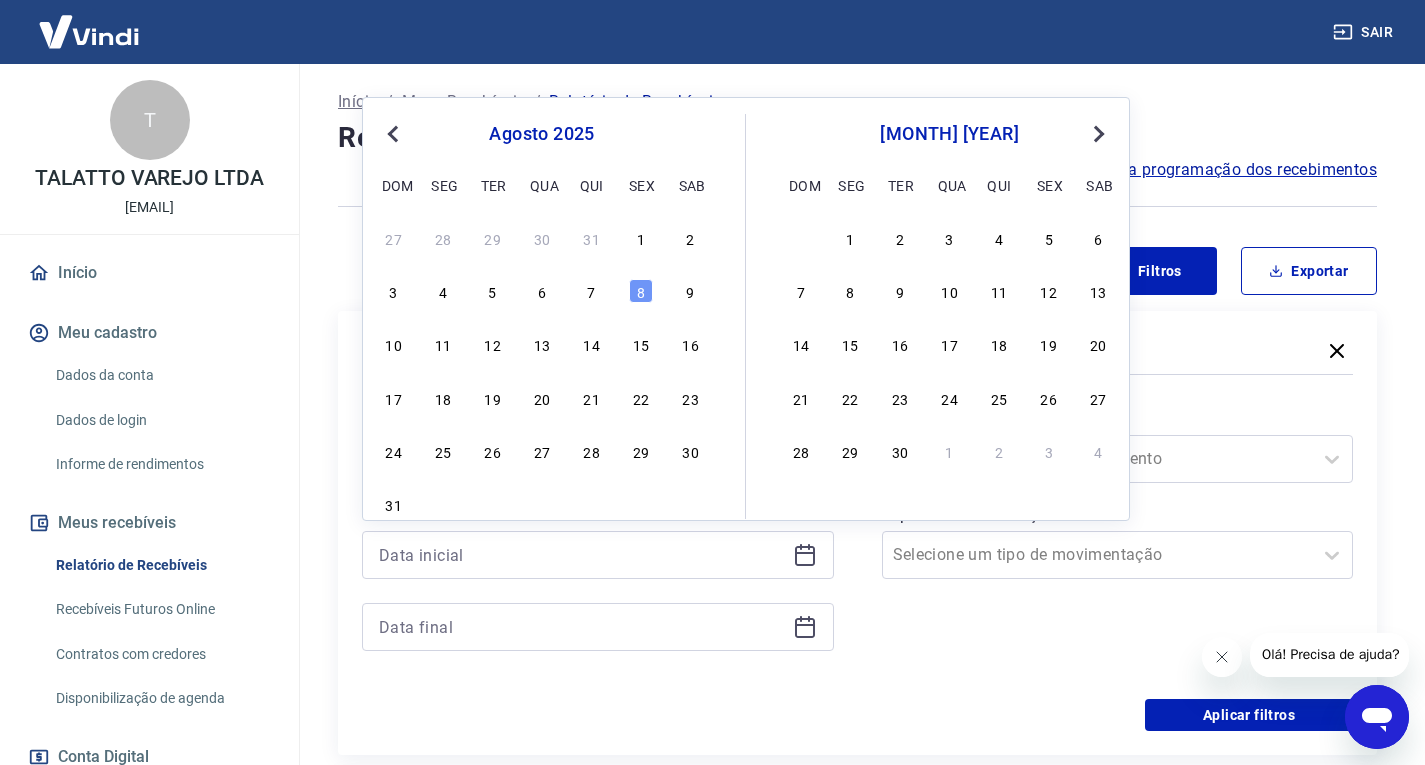 drag, startPoint x: 645, startPoint y: 290, endPoint x: 810, endPoint y: 598, distance: 349.41235 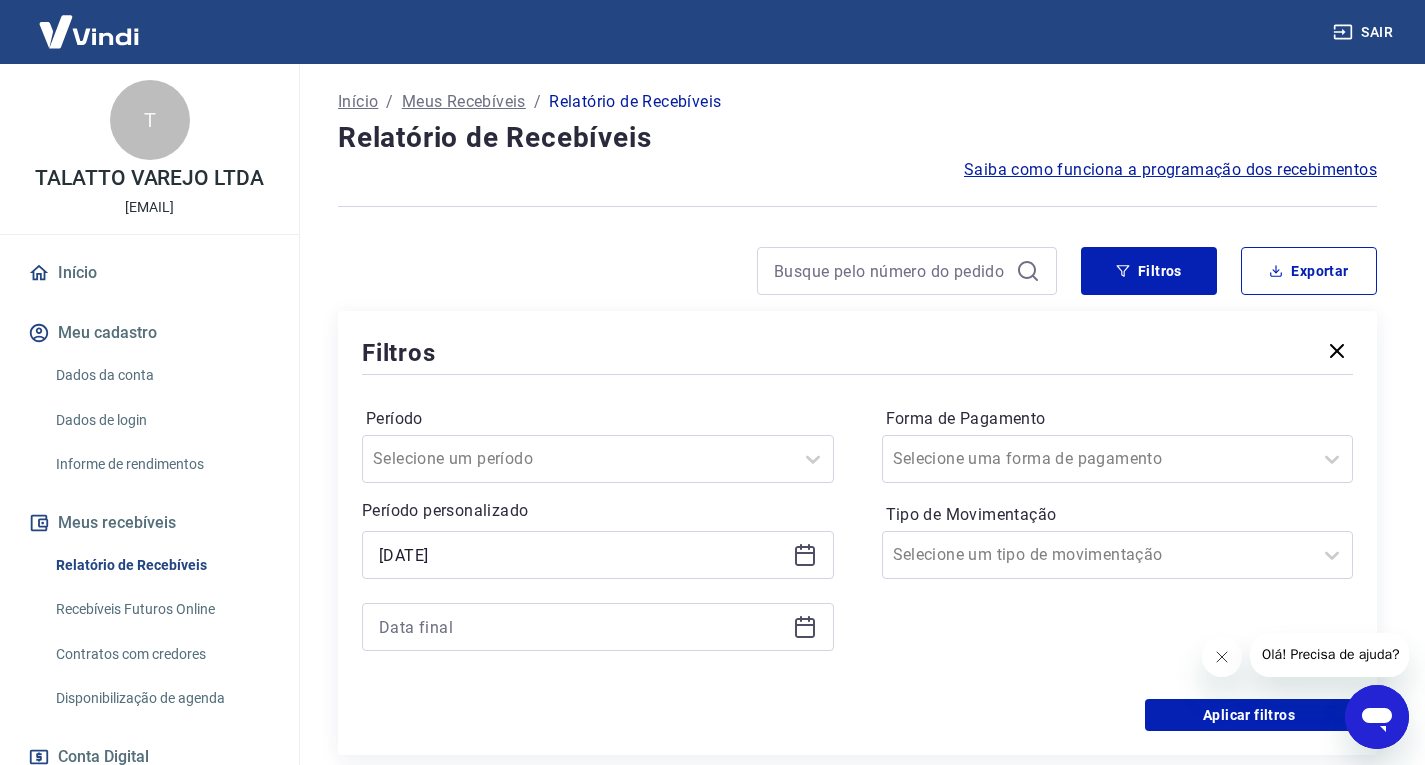 click 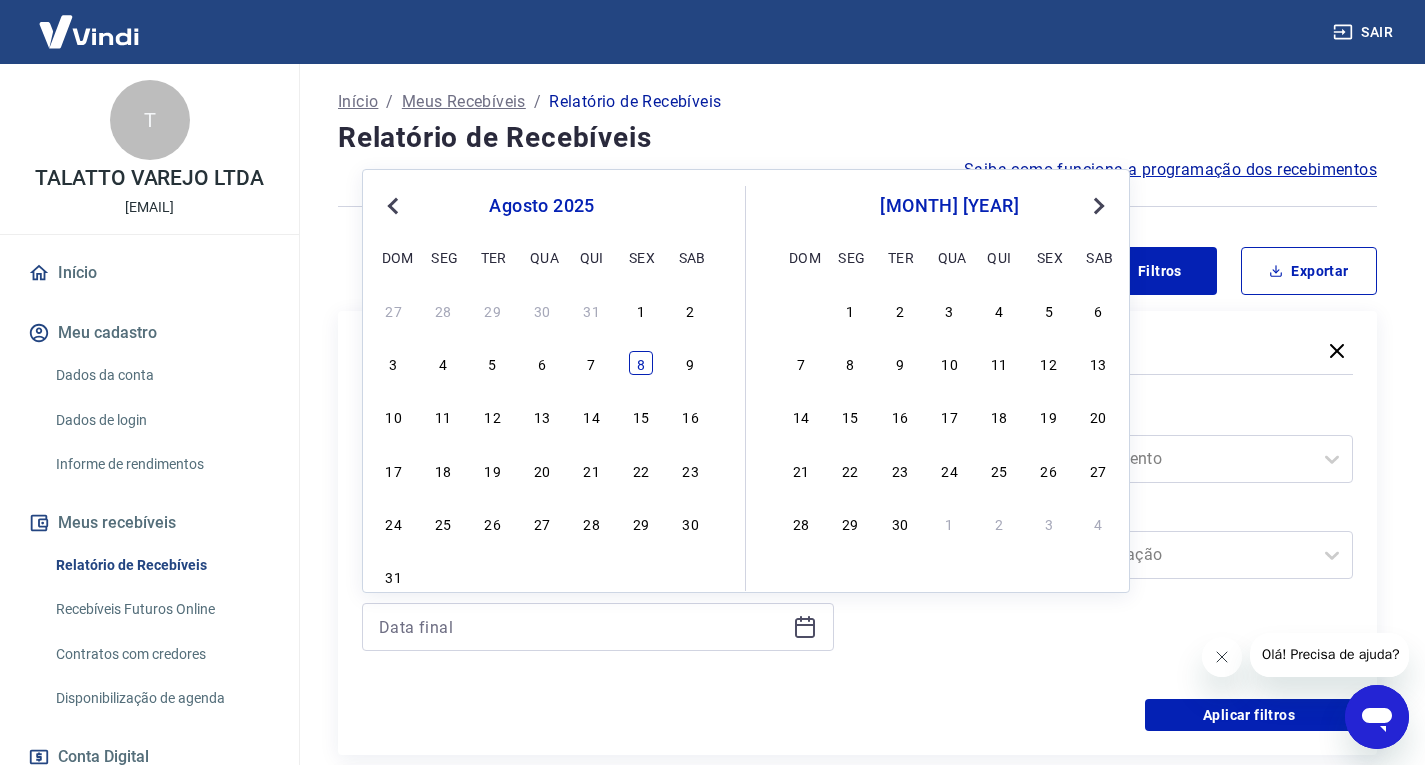 click on "8" at bounding box center (641, 363) 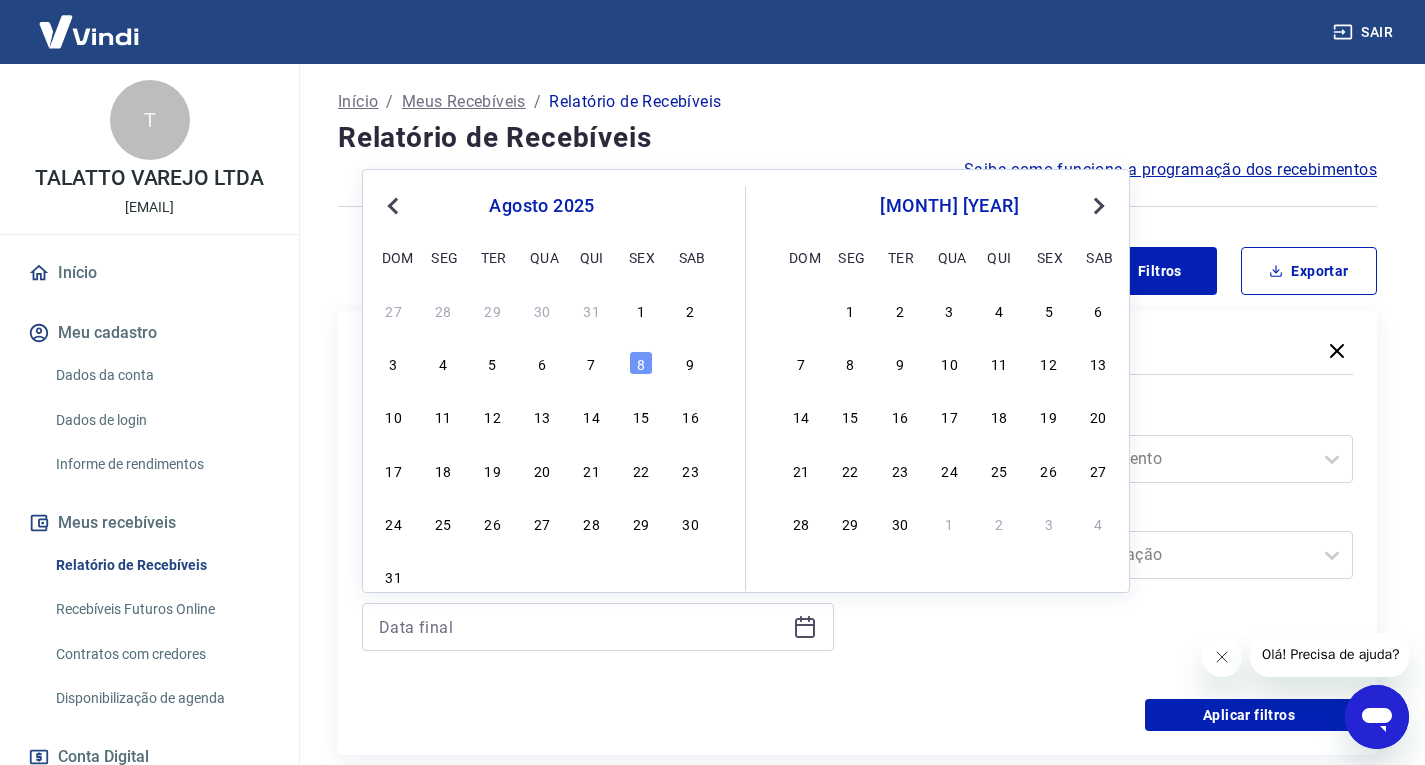type on "[DATE]" 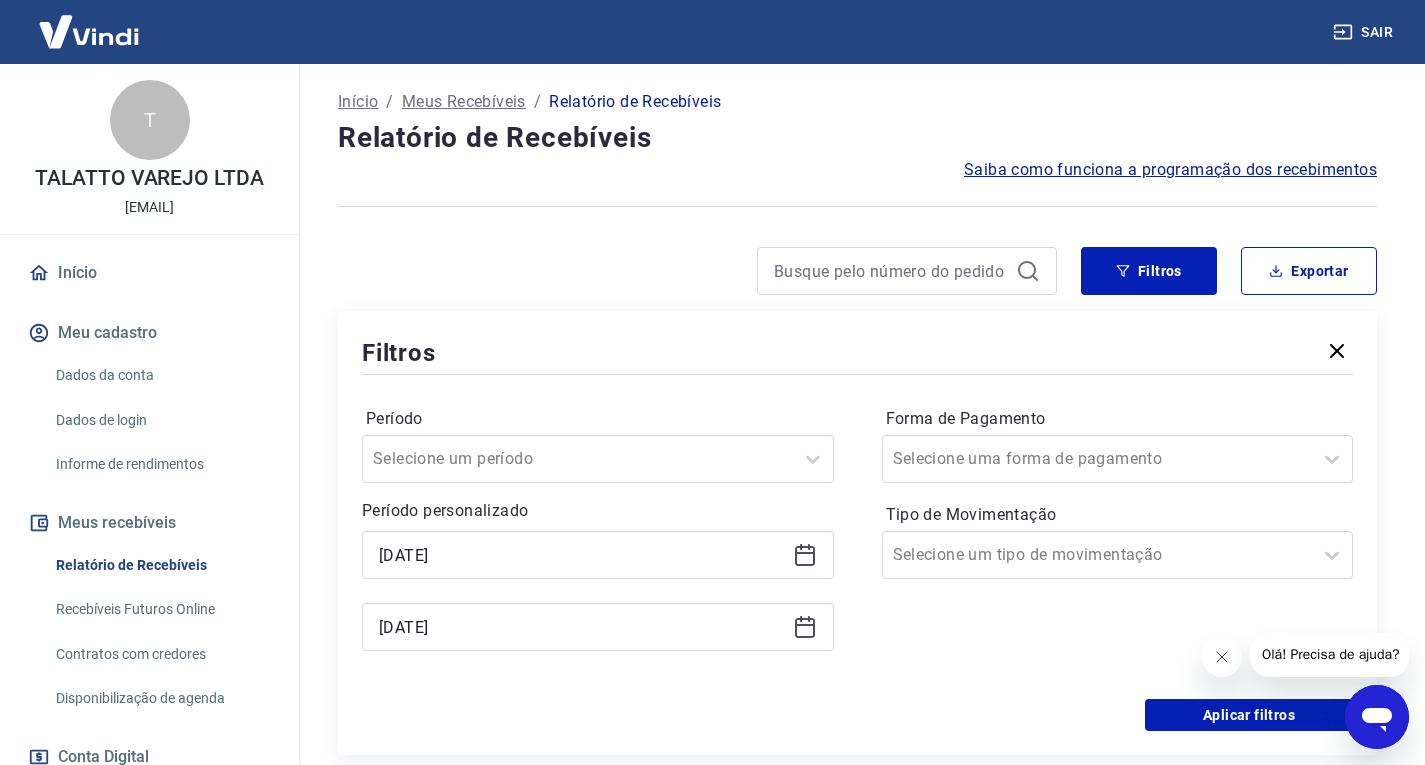 scroll, scrollTop: 300, scrollLeft: 0, axis: vertical 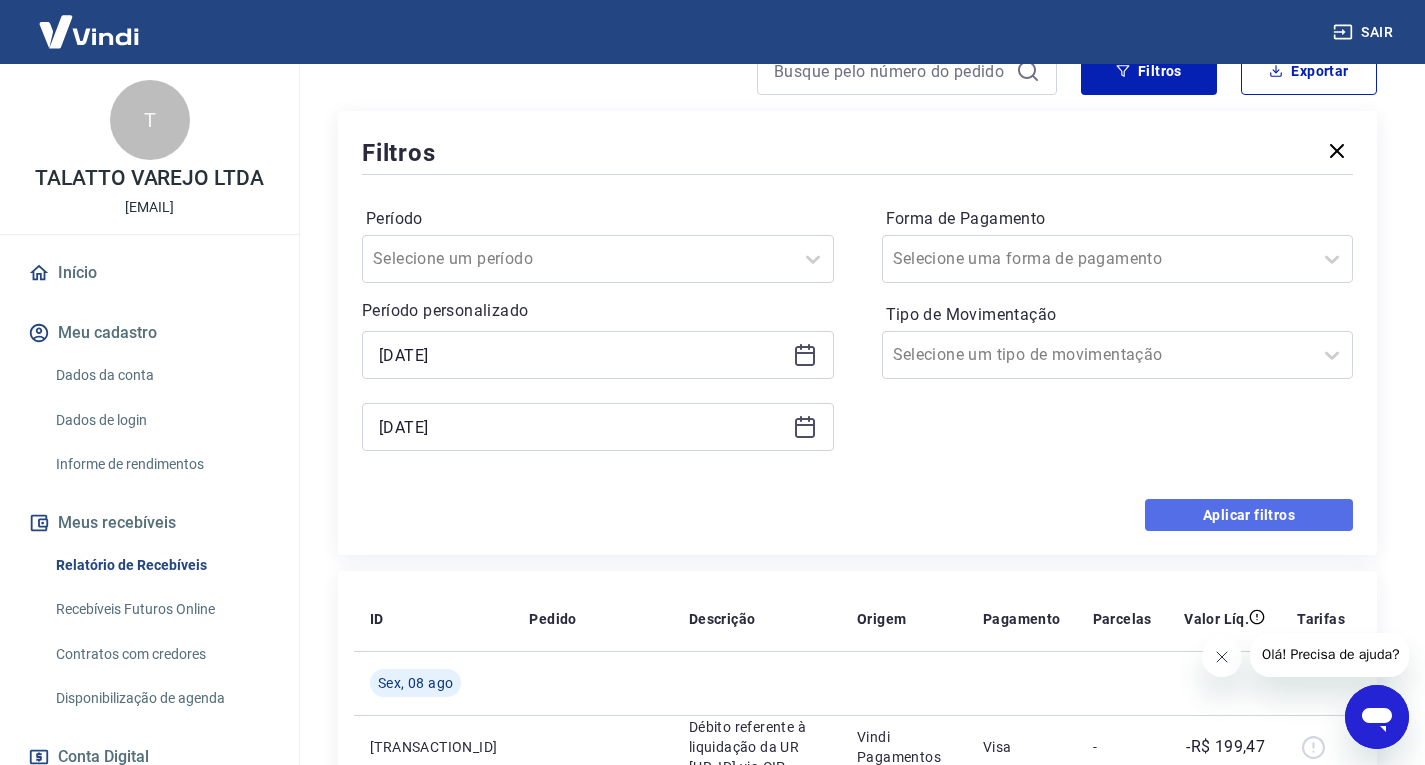 click on "Aplicar filtros" at bounding box center (1249, 515) 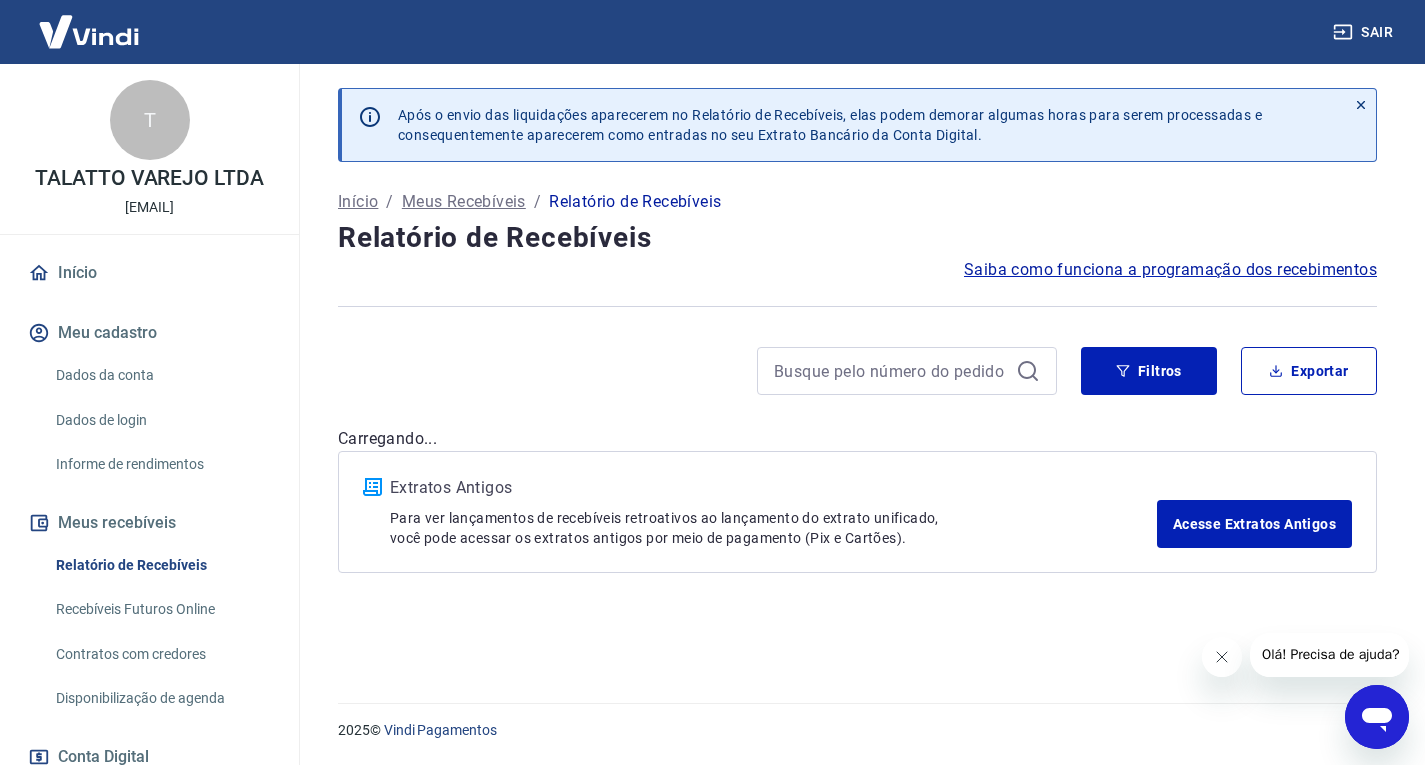 scroll, scrollTop: 0, scrollLeft: 0, axis: both 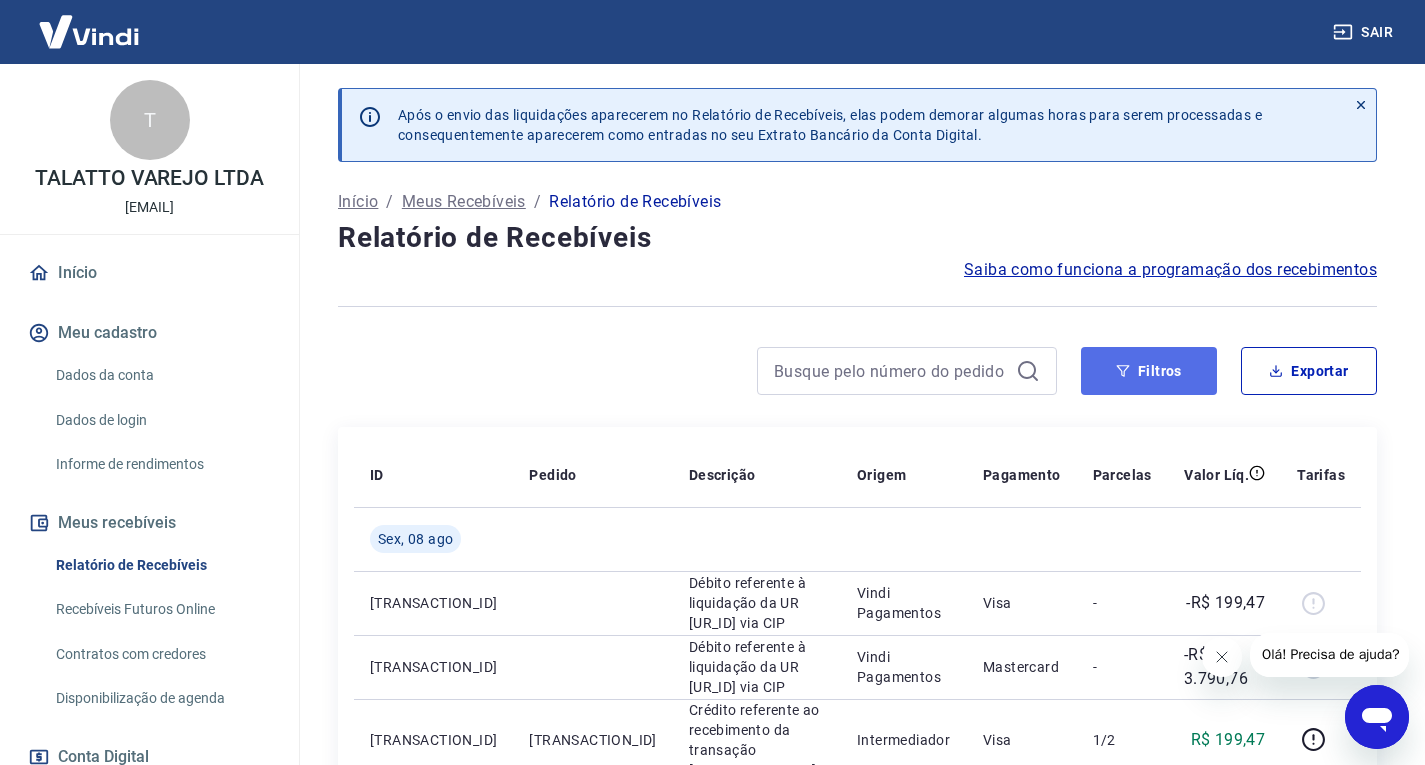 drag, startPoint x: 1132, startPoint y: 371, endPoint x: 1144, endPoint y: 374, distance: 12.369317 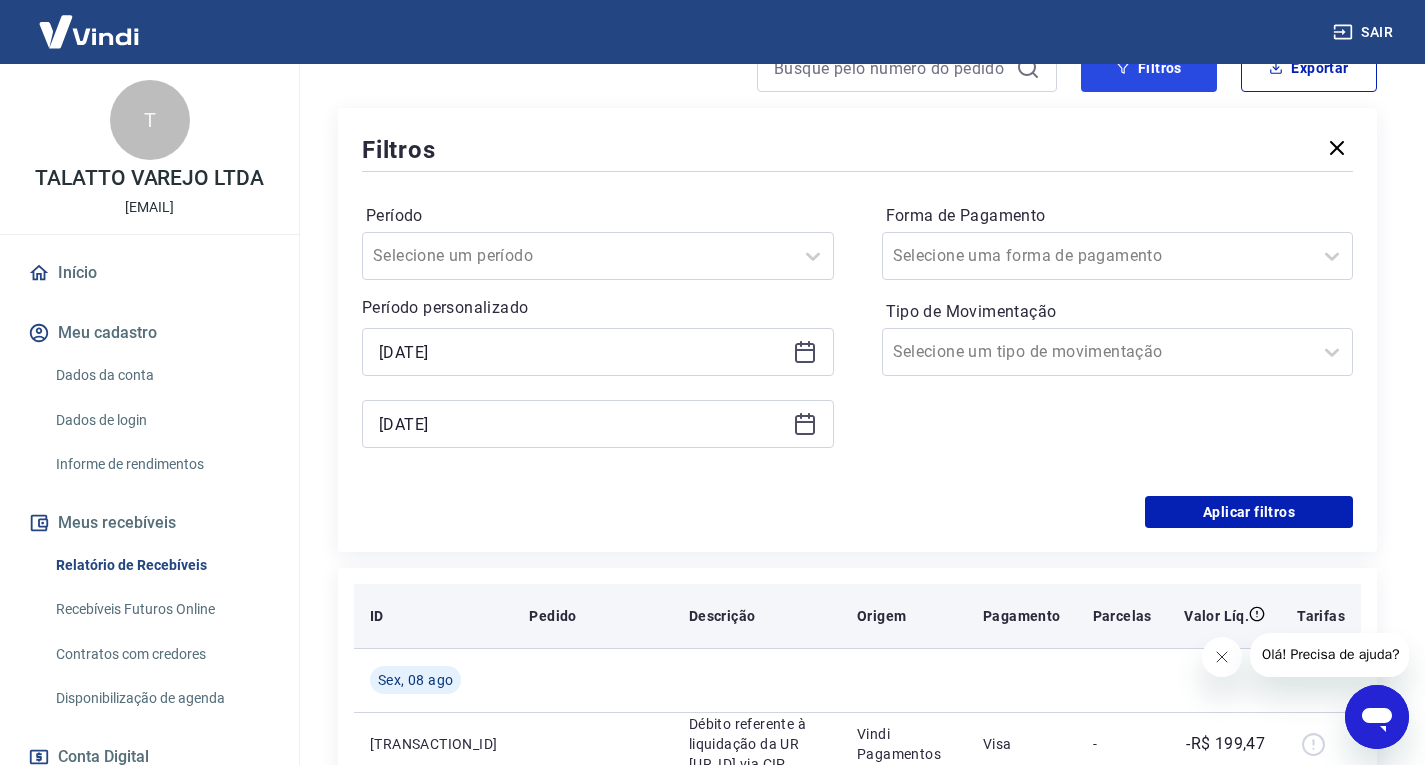 scroll, scrollTop: 400, scrollLeft: 0, axis: vertical 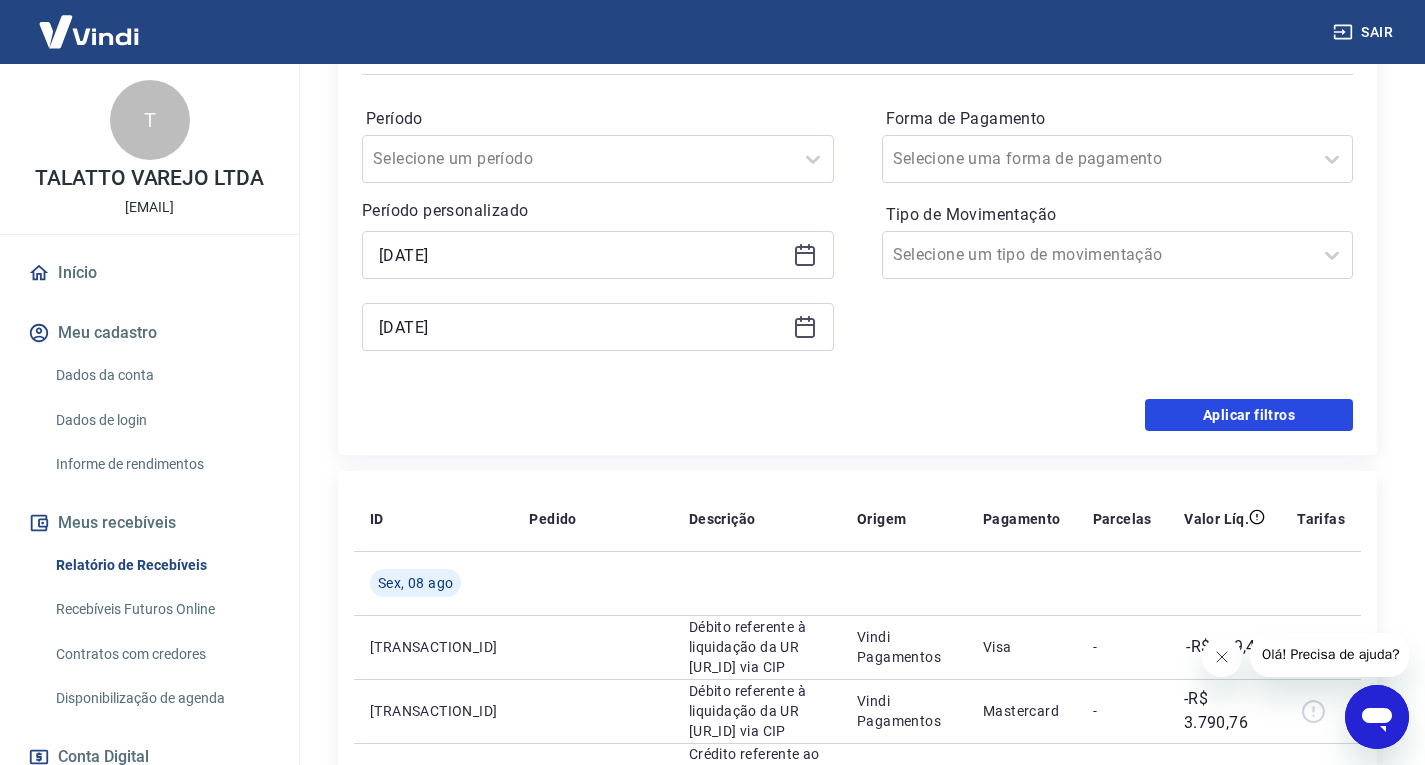 click on "Aplicar filtros" at bounding box center (1249, 415) 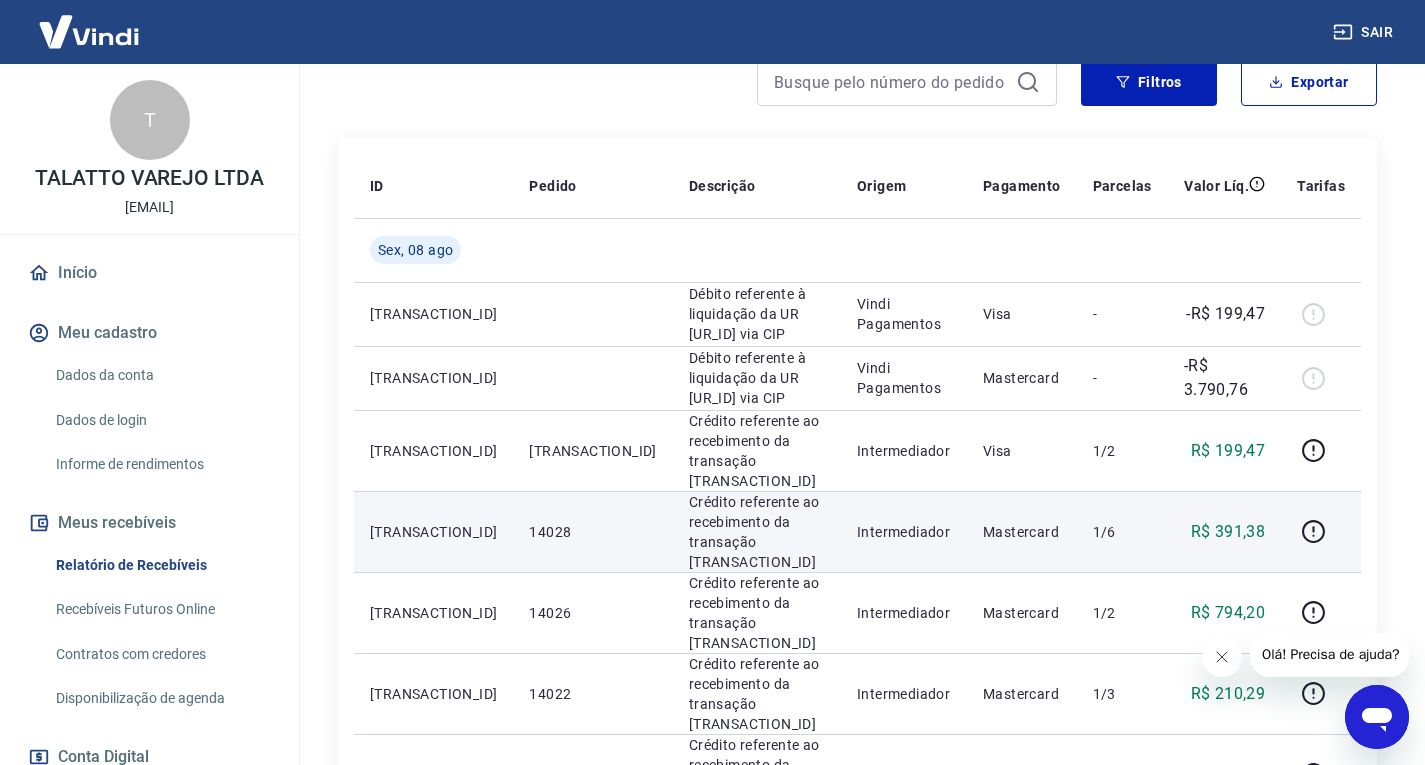 scroll, scrollTop: 200, scrollLeft: 0, axis: vertical 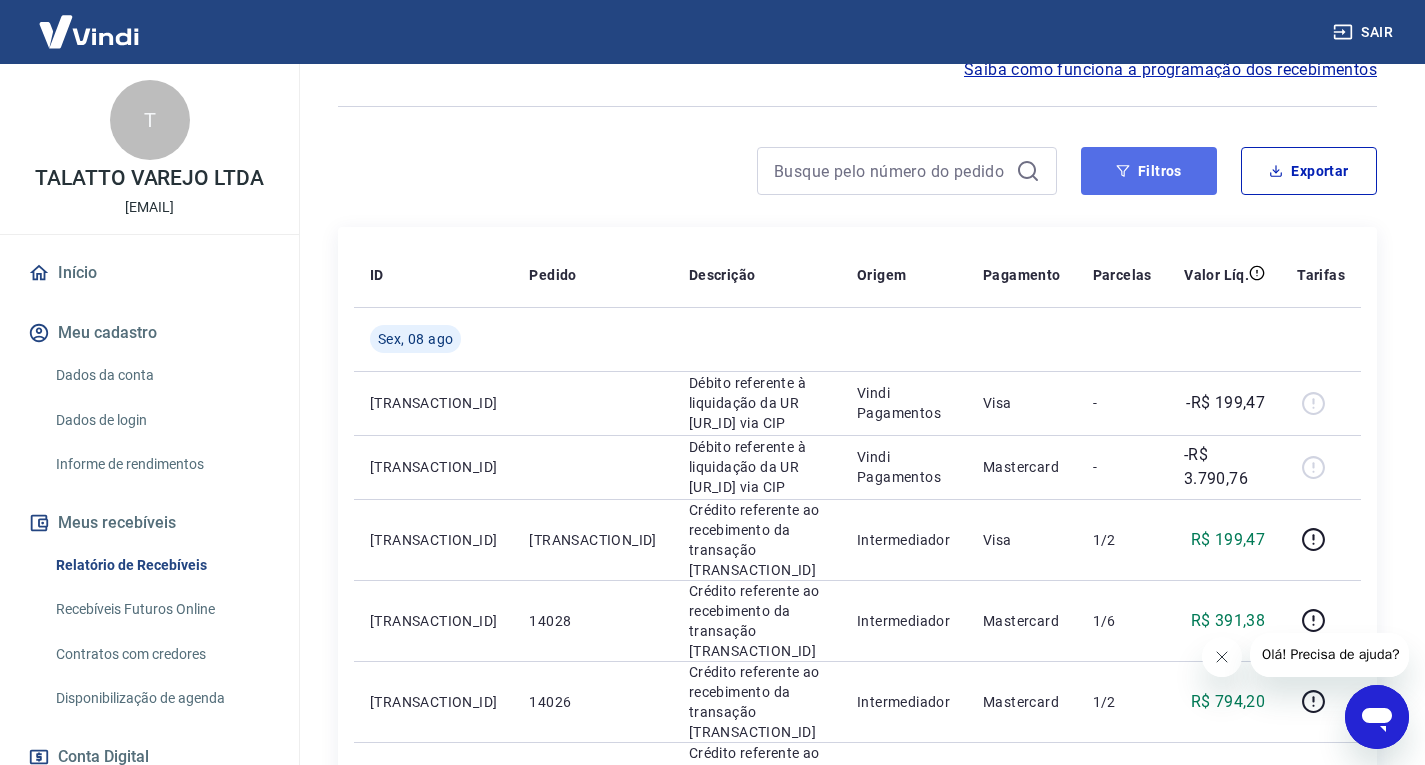 click on "Filtros" at bounding box center (1149, 171) 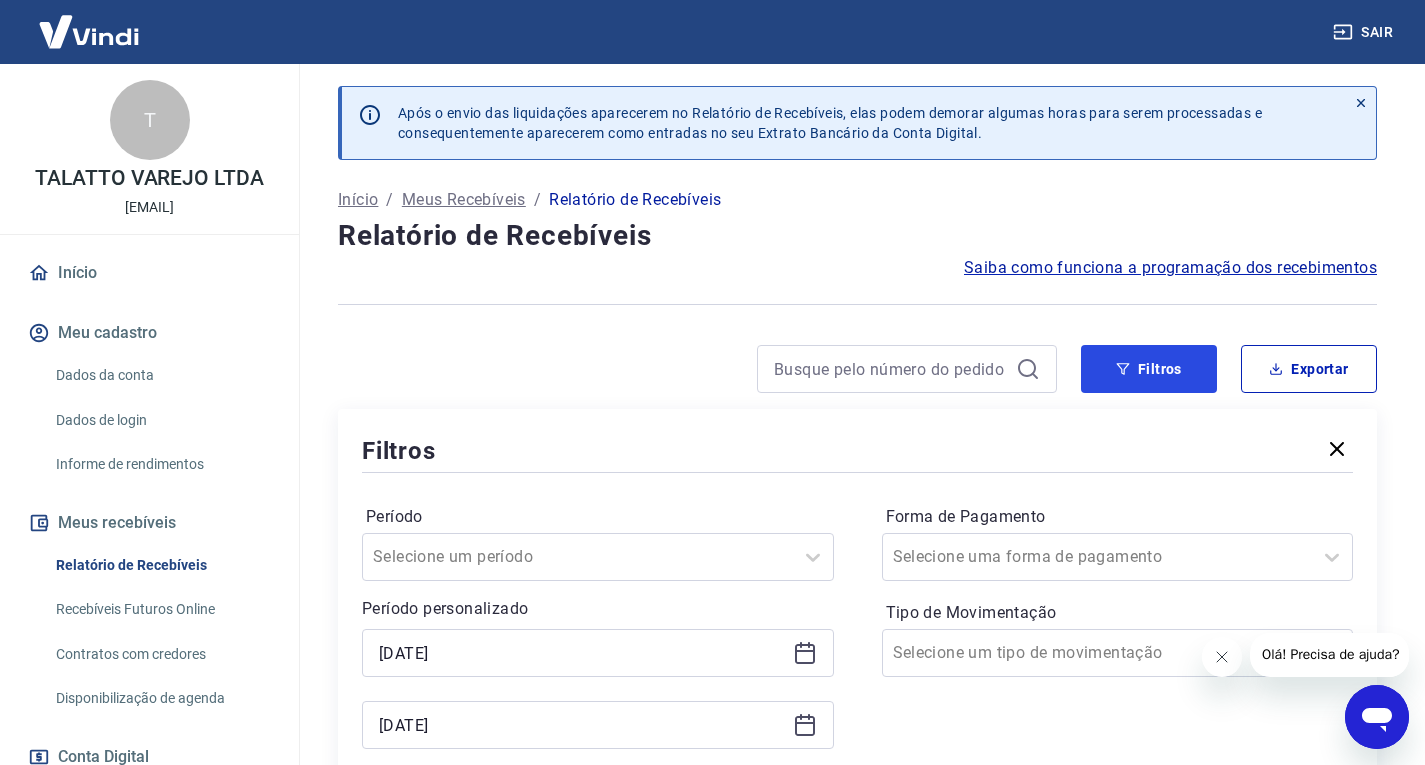 scroll, scrollTop: 0, scrollLeft: 0, axis: both 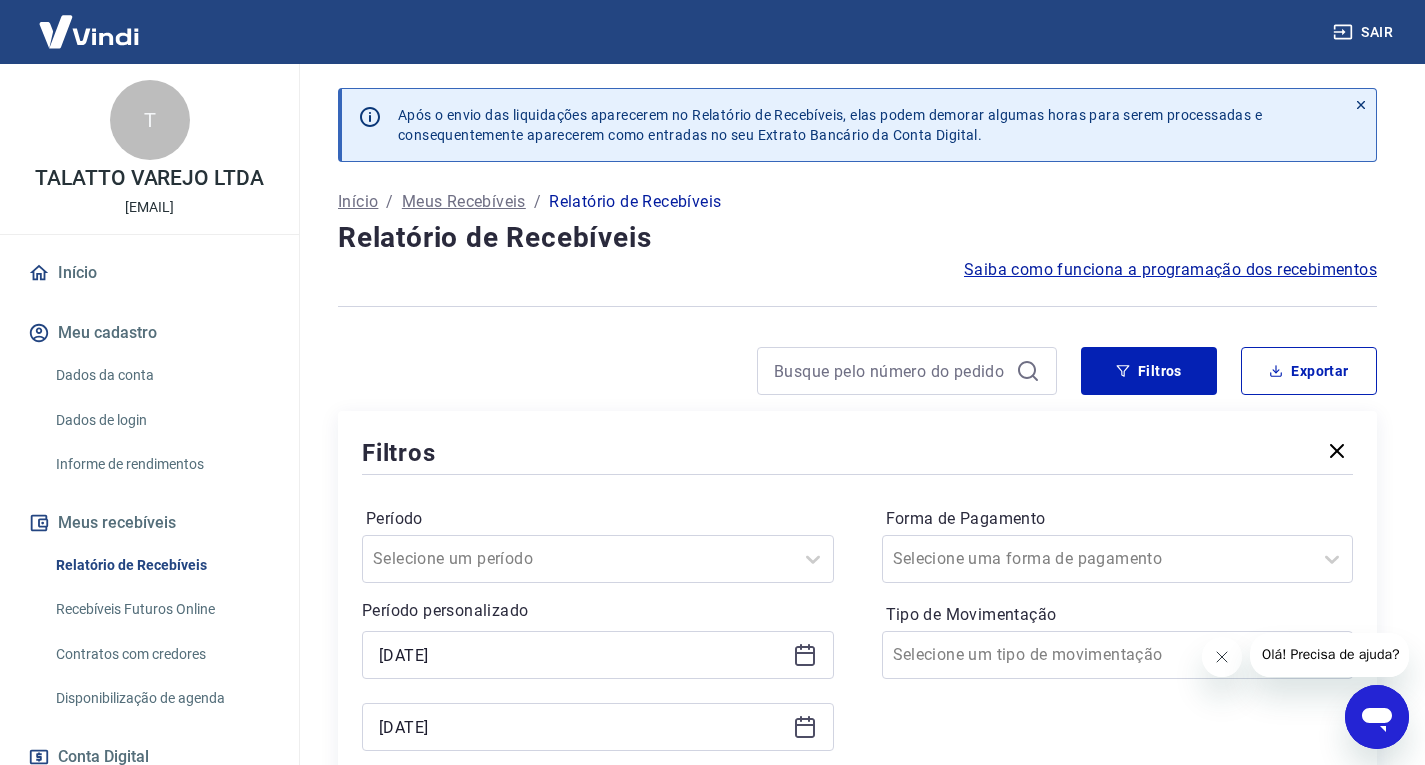click on "Após o envio das liquidações aparecerem no Relatório de Recebíveis, elas podem demorar algumas horas para serem processadas e consequentemente aparecerem como entradas no seu Extrato Bancário da Conta Digital. Início / Meus Recebíveis / Relatório de Recebíveis Relatório de Recebíveis Saiba como funciona a programação dos recebimentos Saiba como funciona a programação dos recebimentos Filtros Exportar Filtros Período Selecione um período Período personalizado [DATE] [DATE] Forma de Pagamento Selecione uma forma de pagamento Tipo de Movimentação Selecione um tipo de movimentação Aplicar filtros ID Pedido Descrição Origem Pagamento Parcelas Valor Líq. Tarifas Sex, 08 ago [TRANSACTION_ID] Débito referente à liquidação da UR [UR_ID] via CIP Vindi Pagamentos Visa - -[AMOUNT] [TRANSACTION_ID] Débito referente à liquidação da UR [UR_ID] via CIP Vindi Pagamentos Mastercard - -[AMOUNT] [TRANSACTION_ID] 14030 Crédito referente ao recebimento da transação [TRANSACTION_ID] Intermediador Visa 1/2 1" at bounding box center (857, 1211) 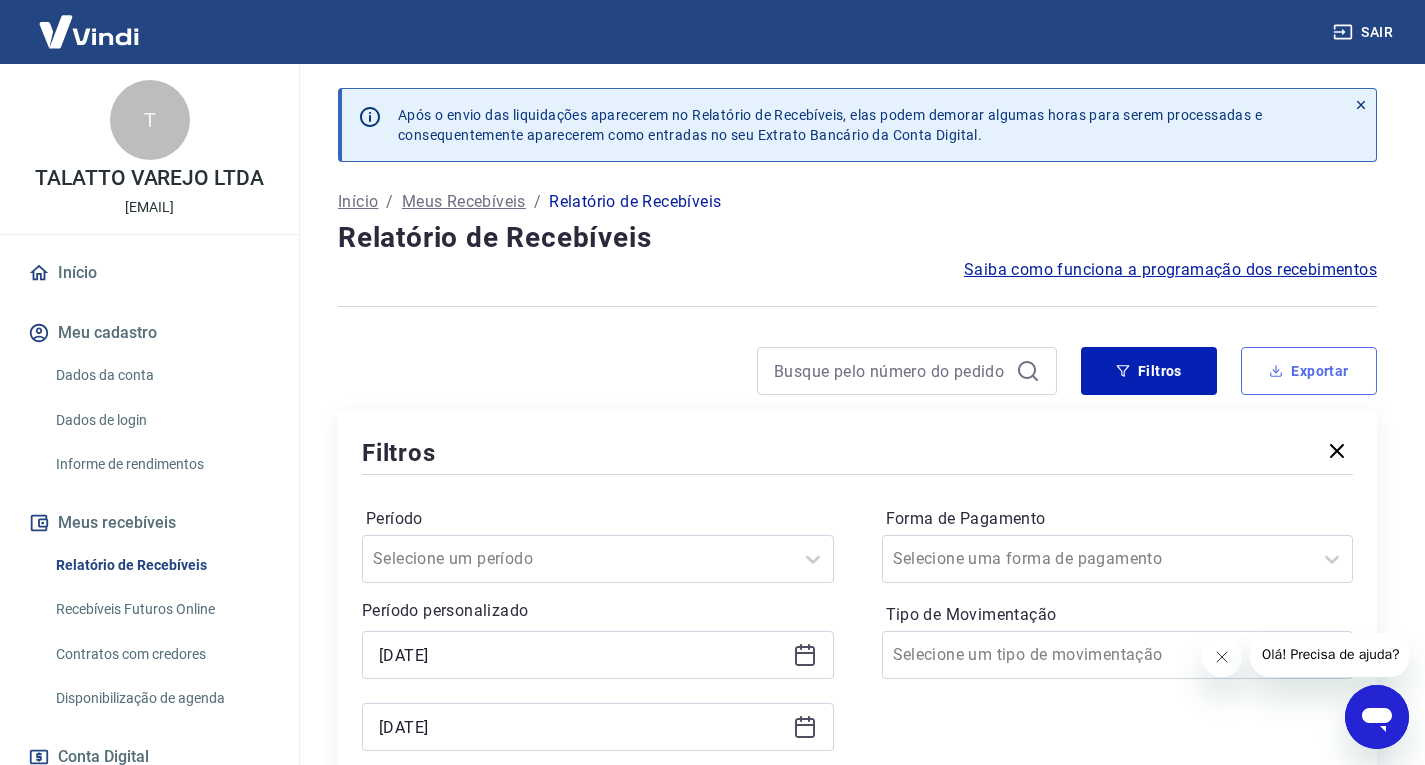 click on "Exportar" at bounding box center [1309, 371] 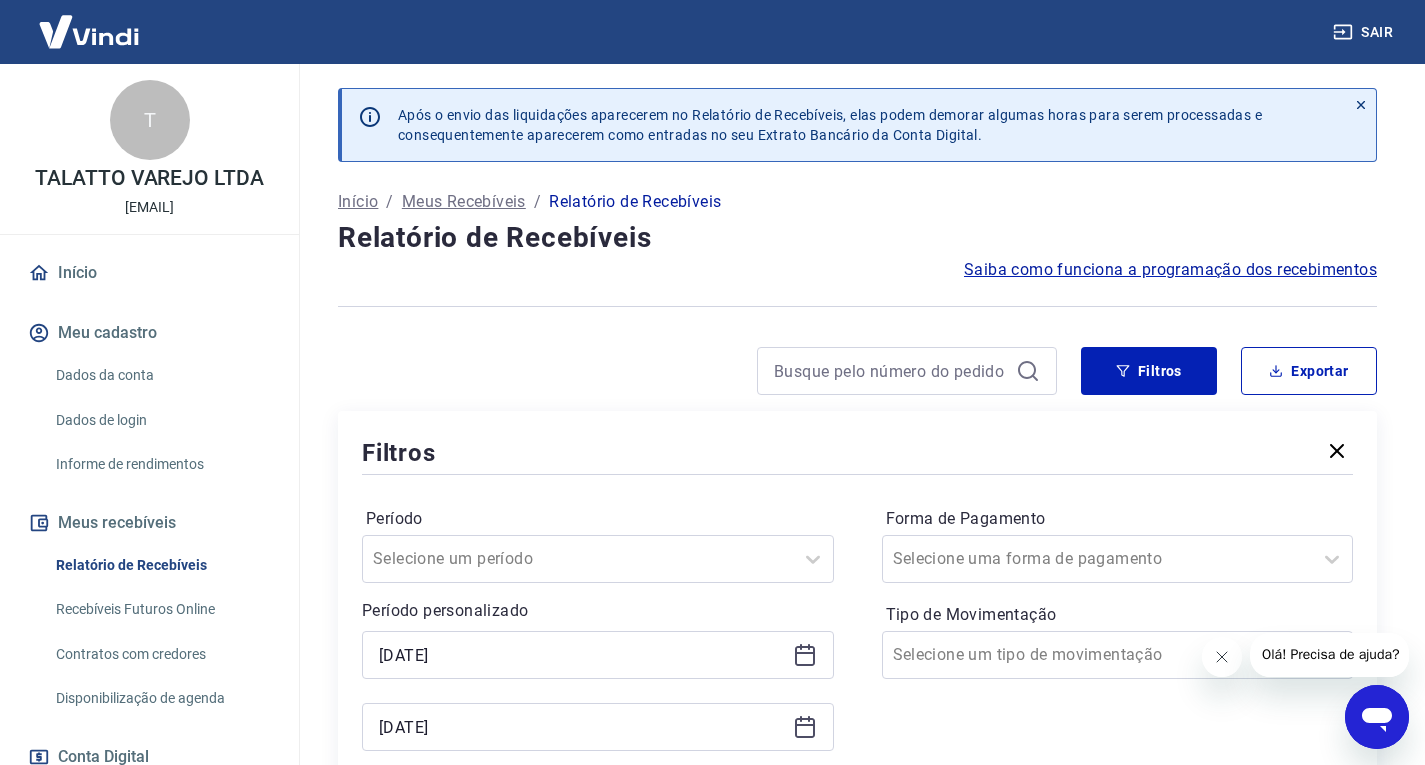 type on "[DATE]" 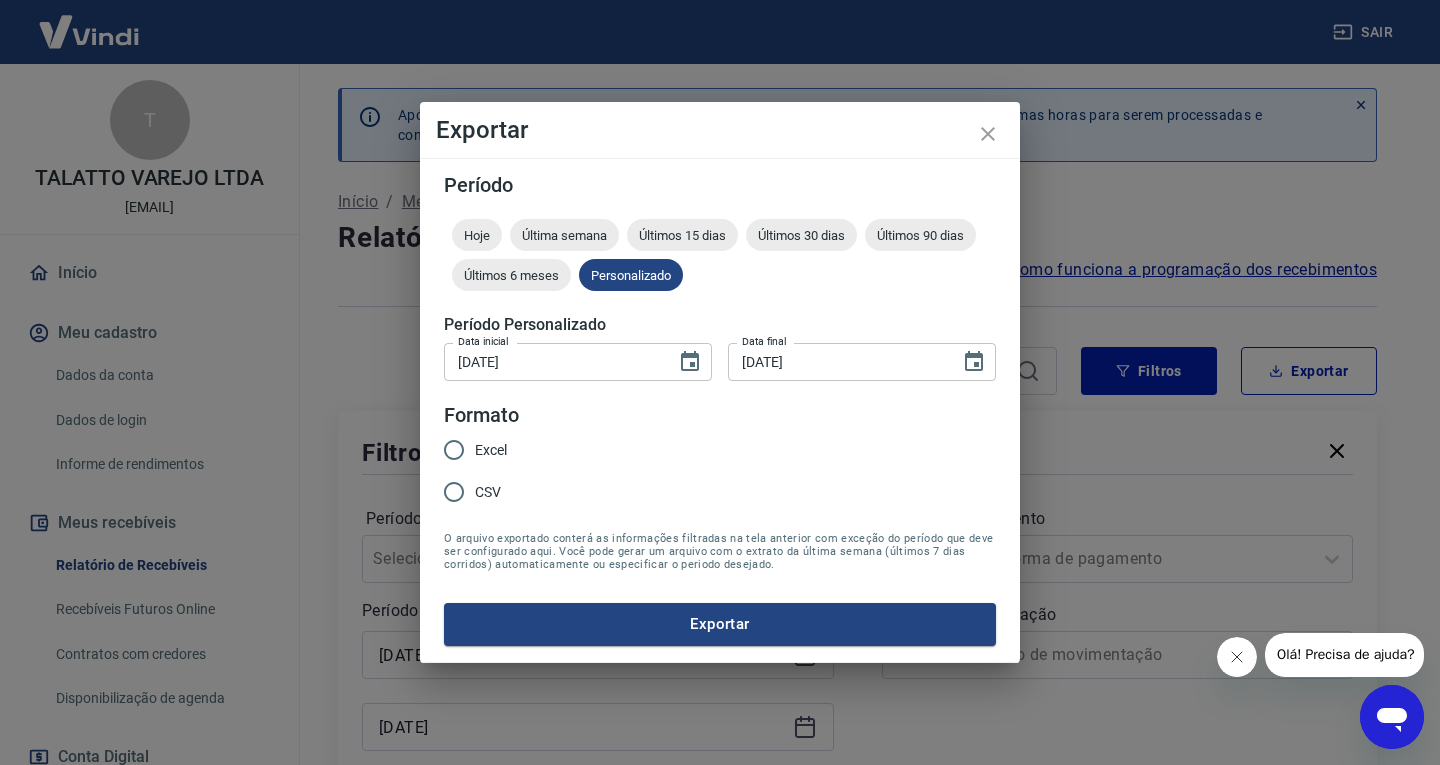 click on "Excel" at bounding box center (491, 450) 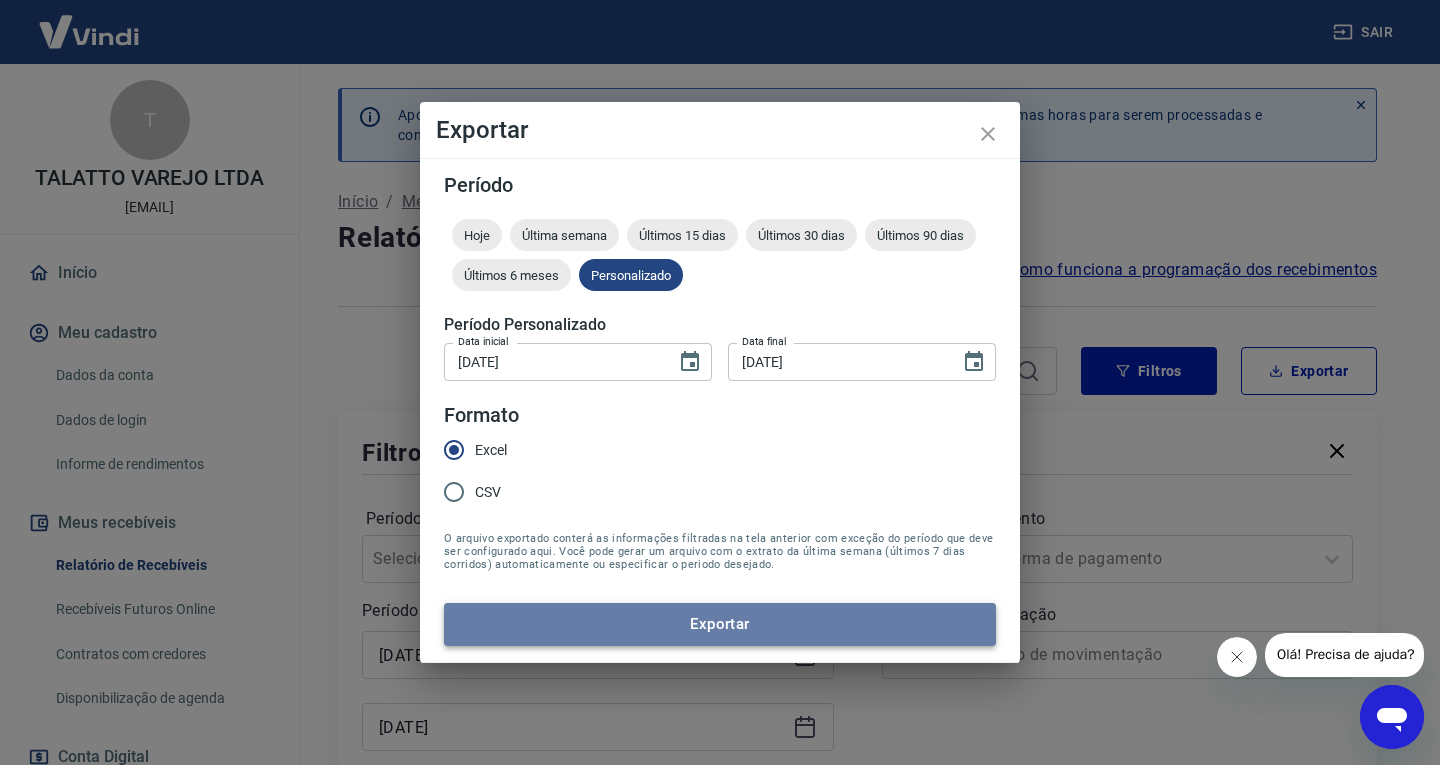 click on "Exportar" at bounding box center [720, 624] 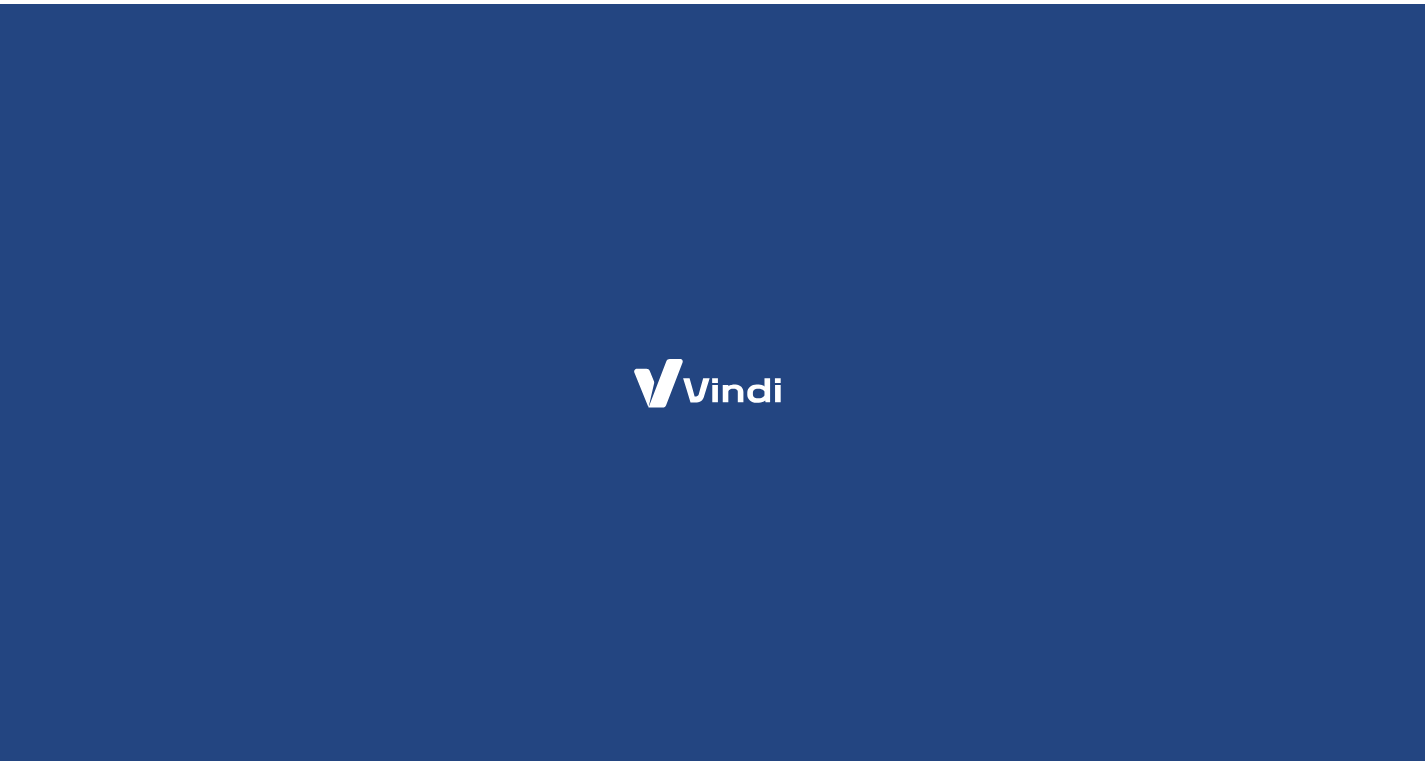 scroll, scrollTop: 0, scrollLeft: 0, axis: both 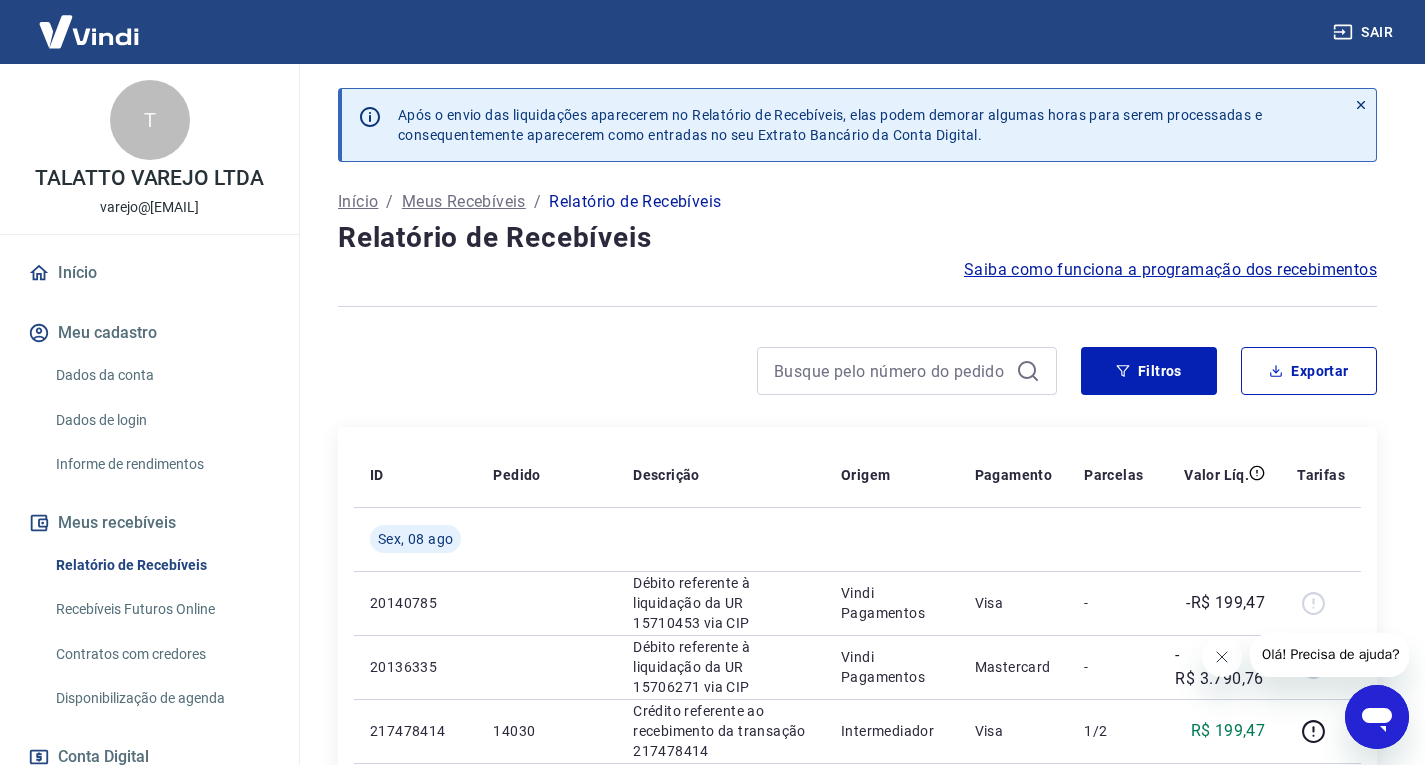 click at bounding box center [907, 371] 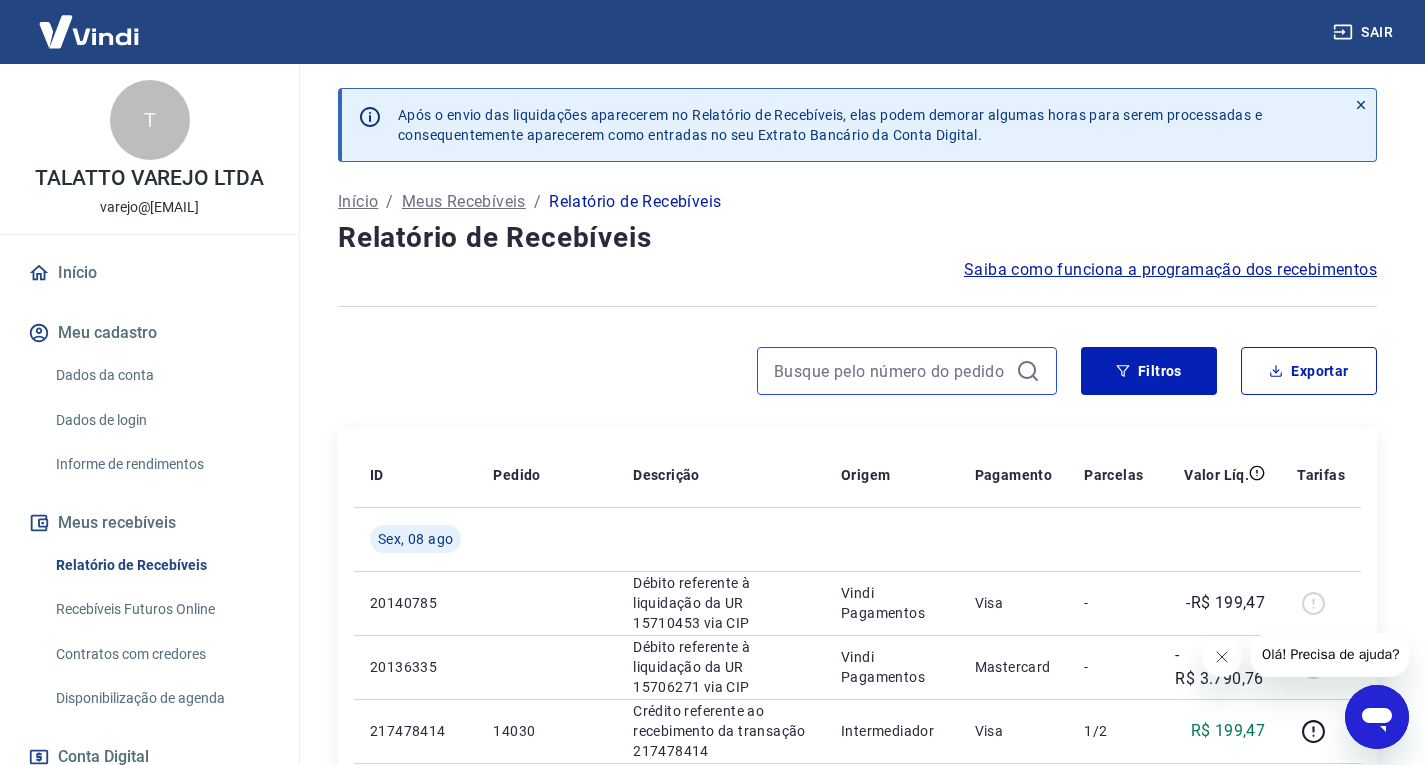 click at bounding box center (891, 371) 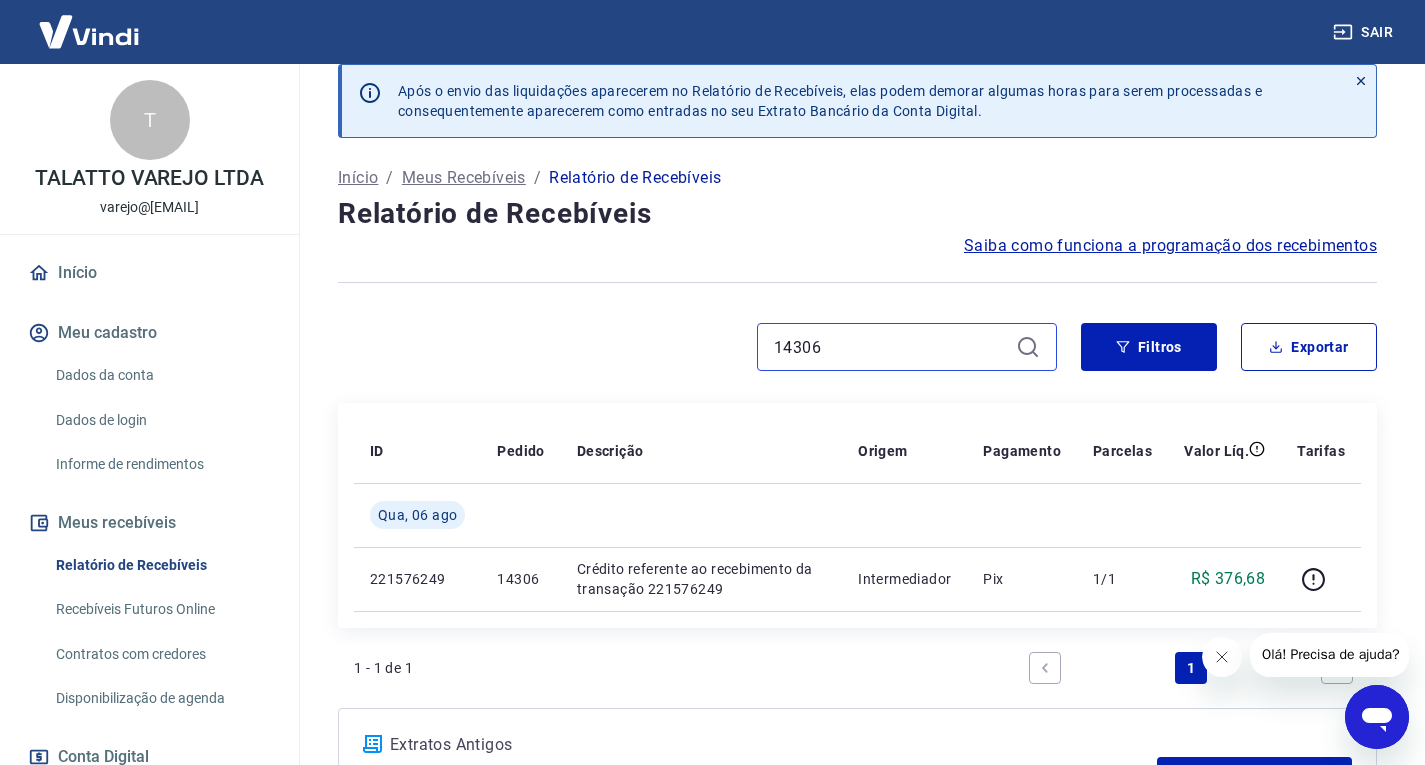 scroll, scrollTop: 199, scrollLeft: 0, axis: vertical 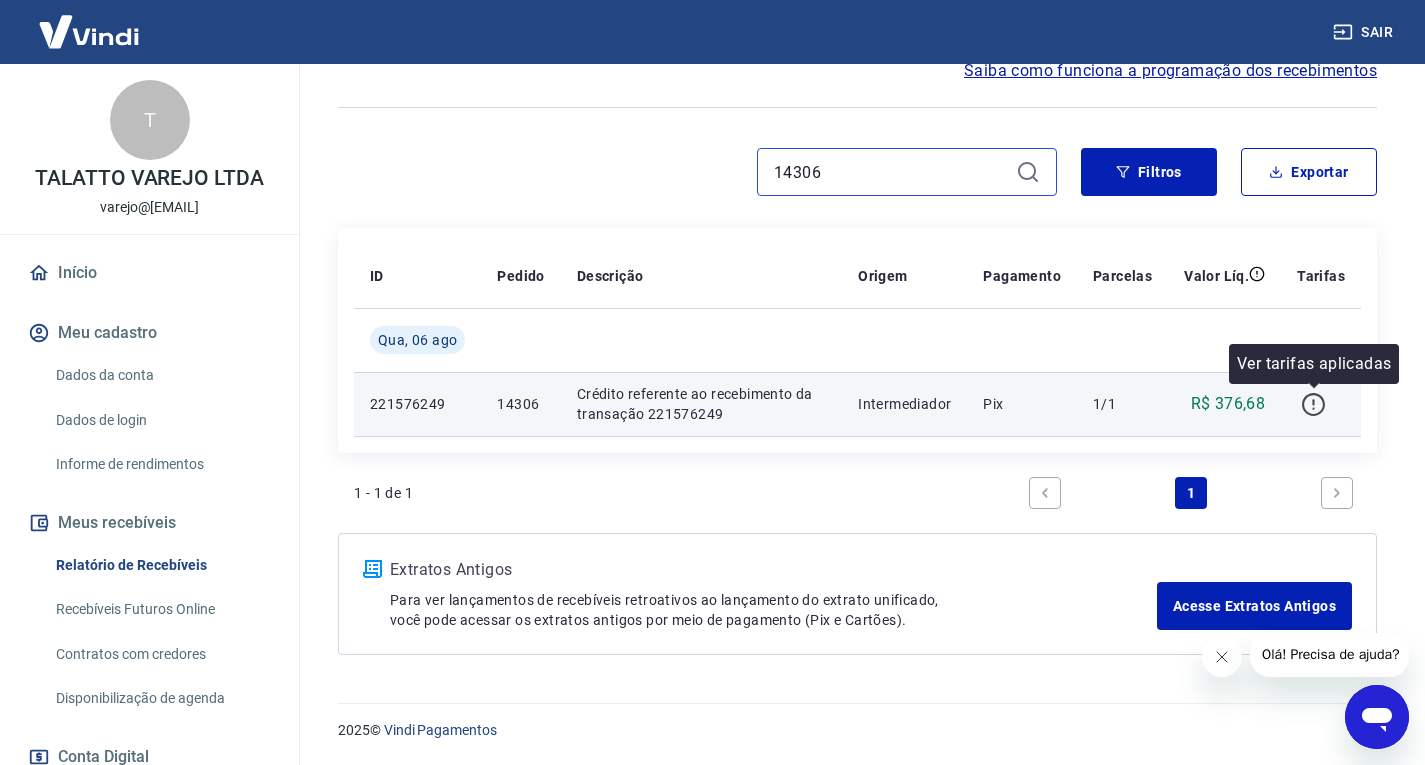 type on "14306" 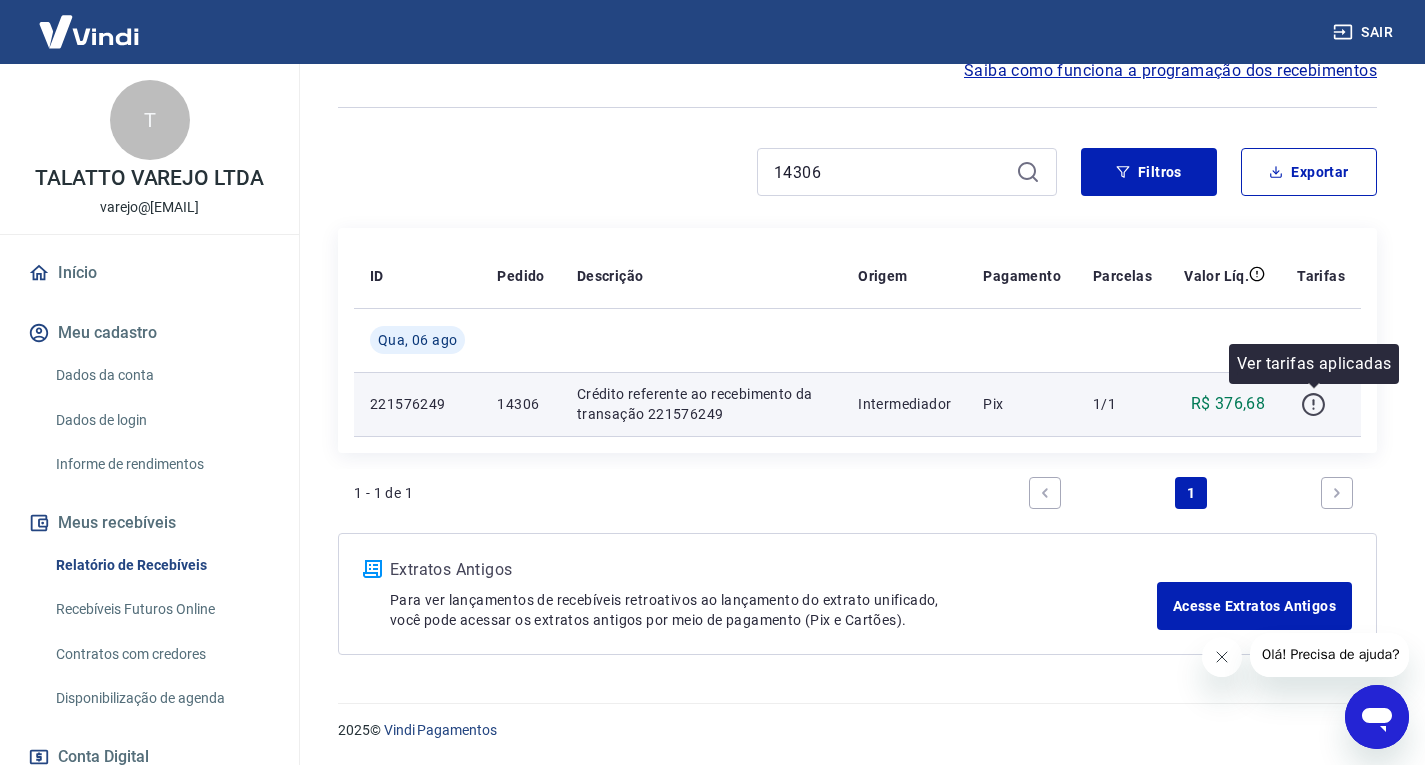click 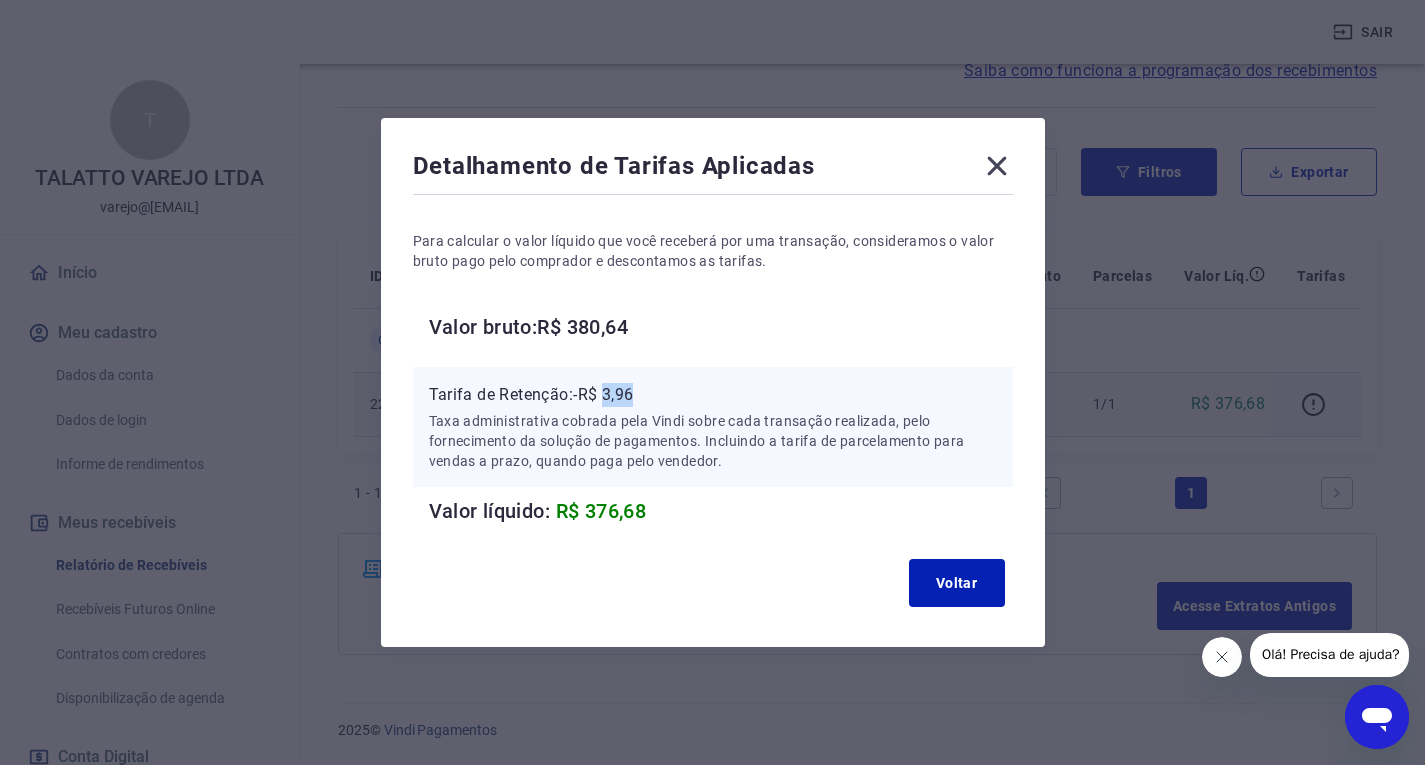 drag, startPoint x: 614, startPoint y: 390, endPoint x: 663, endPoint y: 396, distance: 49.365982 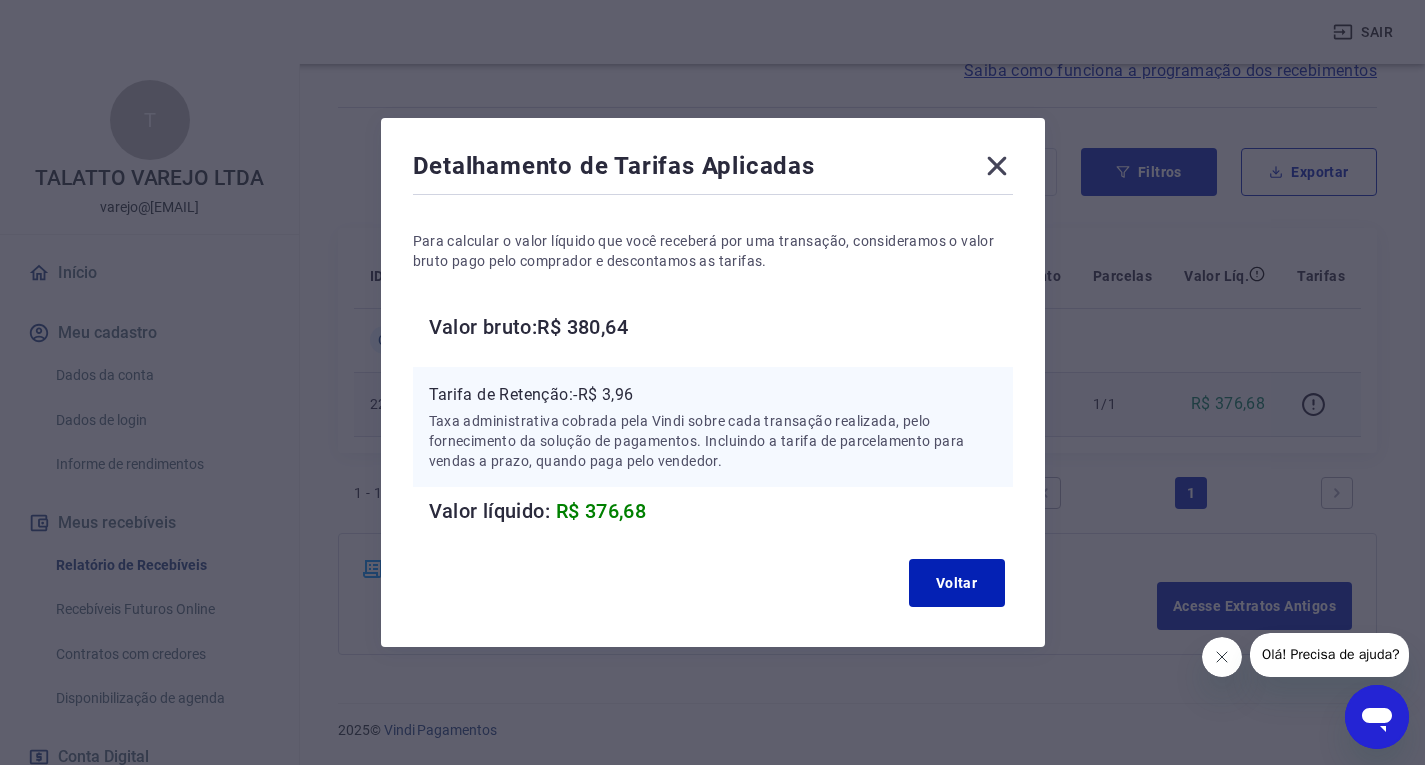click on "Detalhamento de Tarifas Aplicadas" at bounding box center (713, 170) 